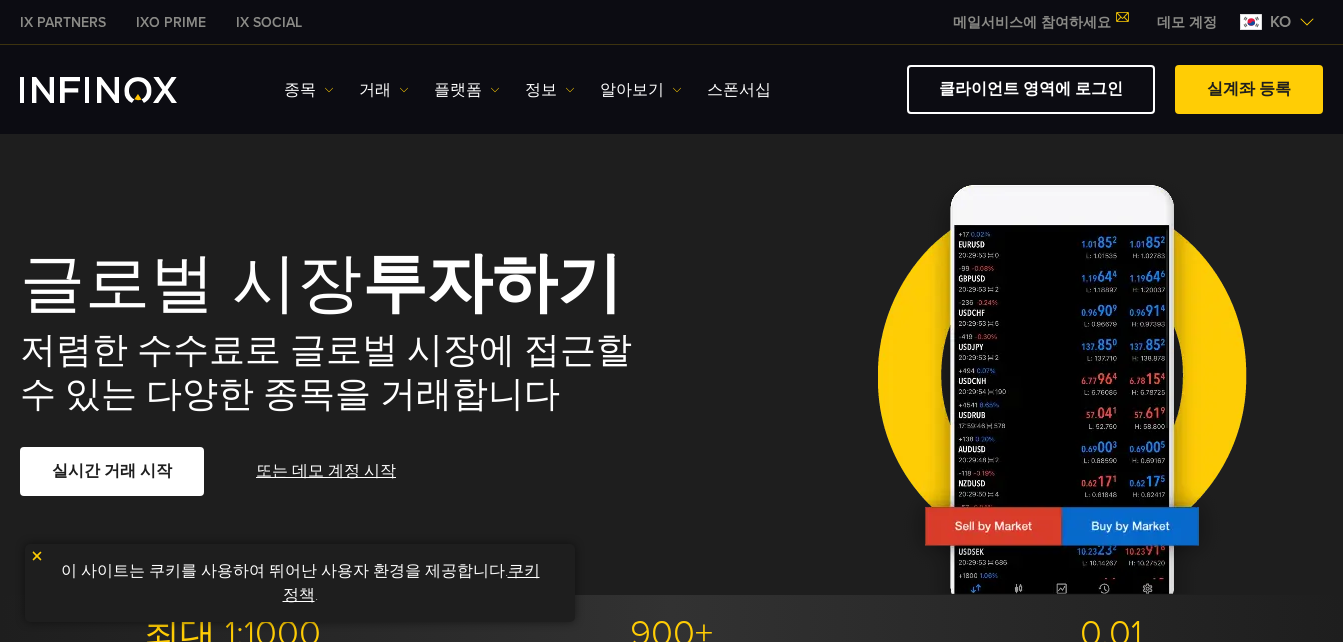 scroll, scrollTop: 0, scrollLeft: 0, axis: both 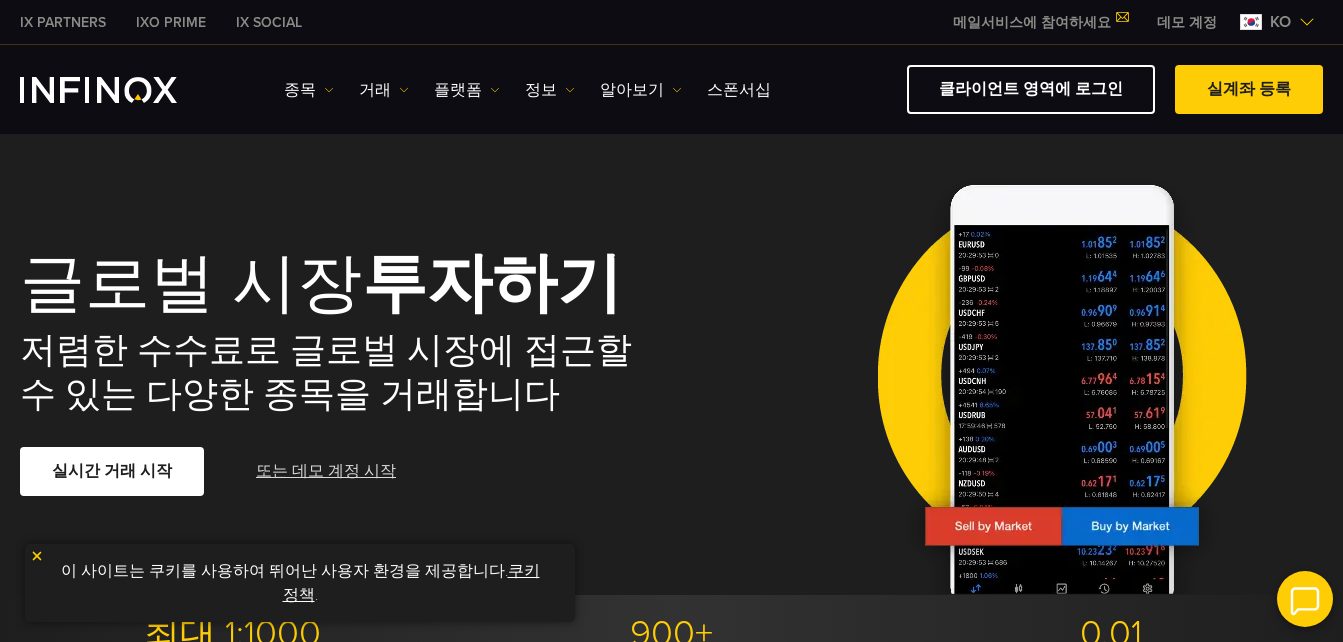 click on "또는 데모 계정 시작" at bounding box center [326, 471] 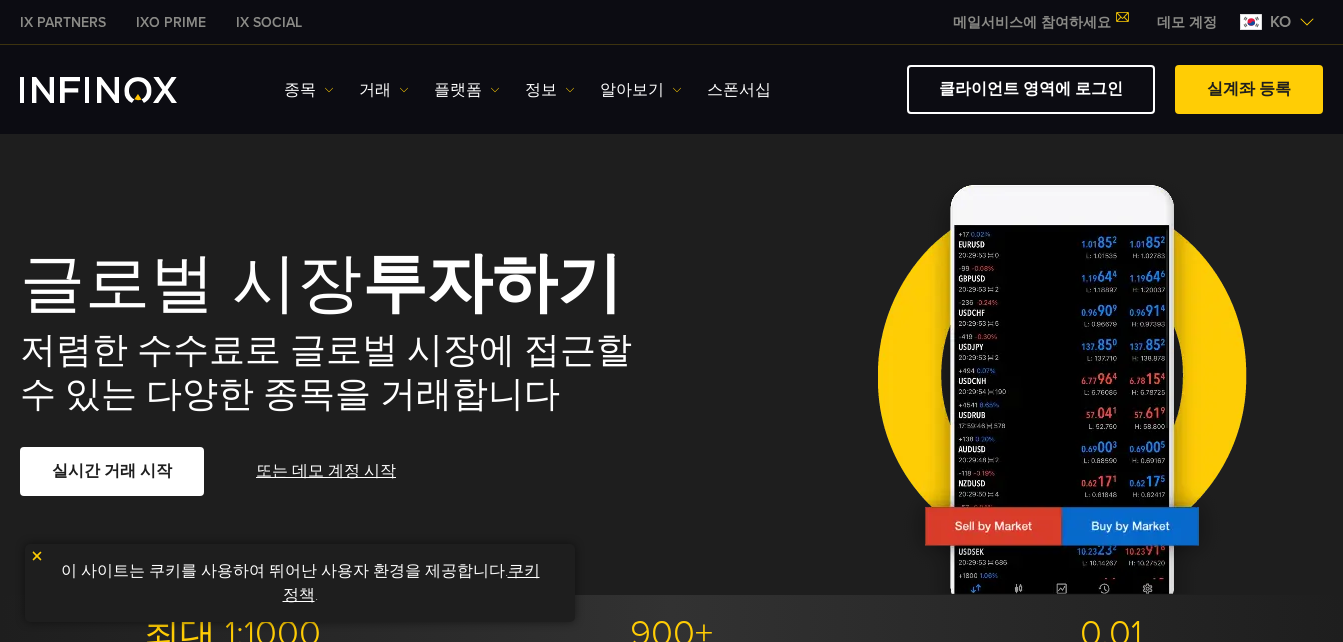 scroll, scrollTop: 0, scrollLeft: 0, axis: both 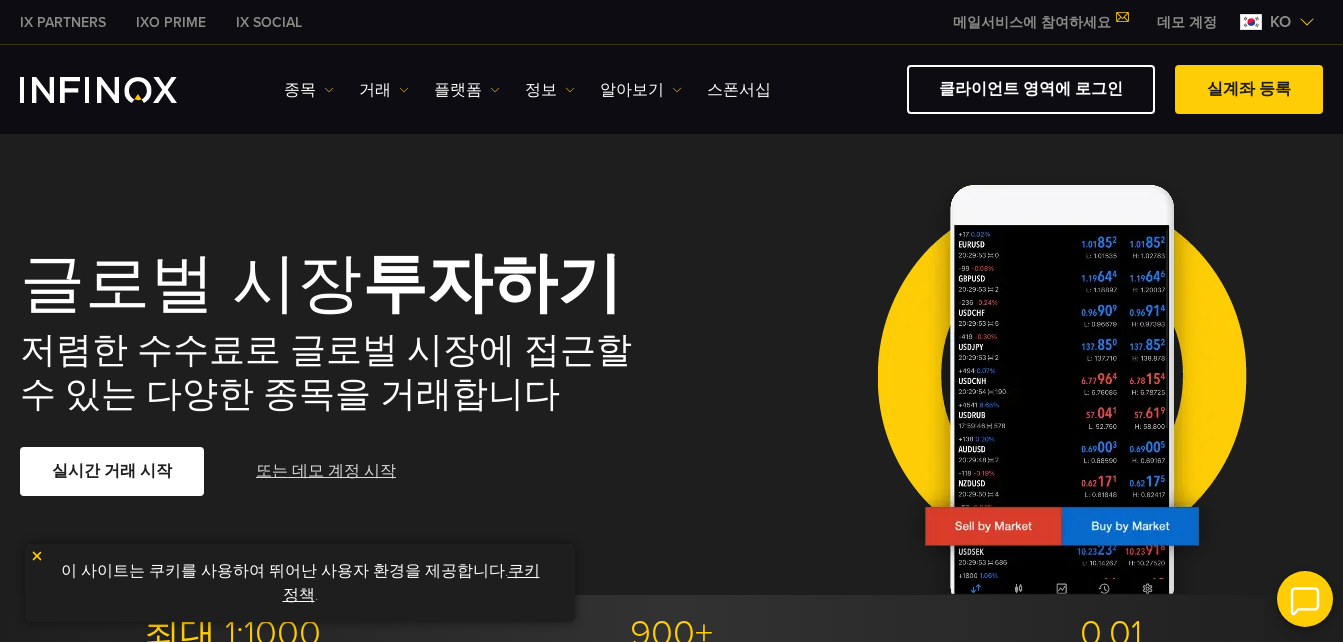 click on "또는 데모 계정 시작" at bounding box center [326, 471] 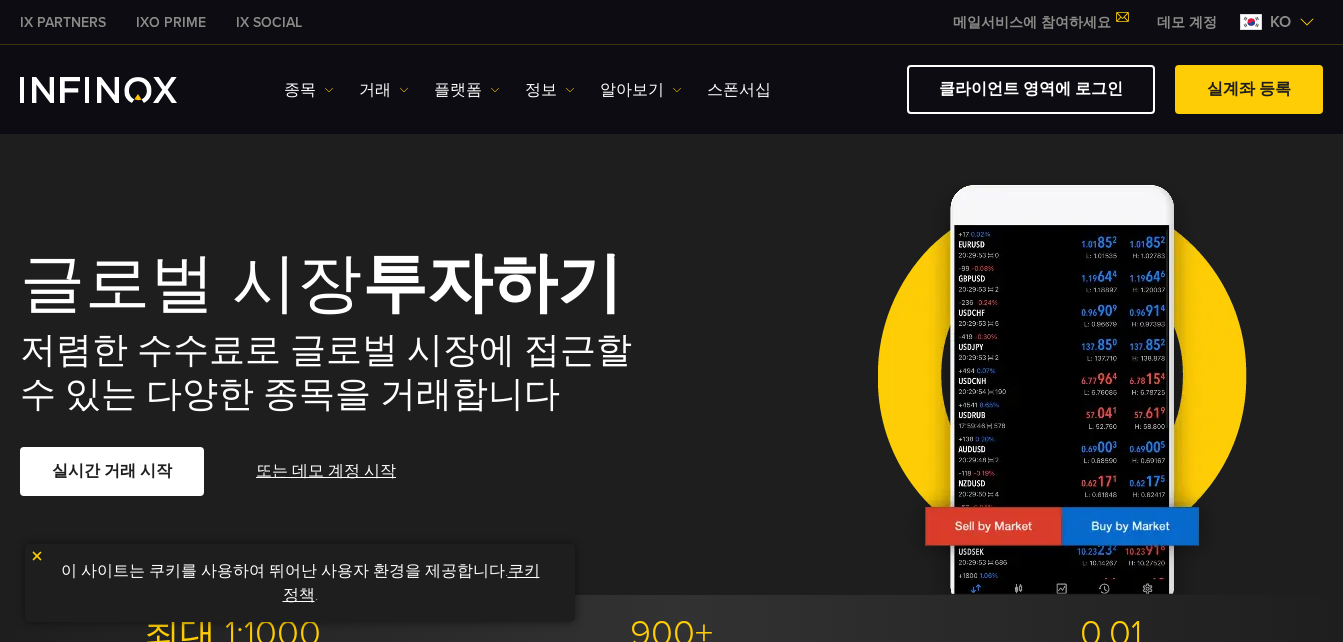 scroll, scrollTop: 0, scrollLeft: 0, axis: both 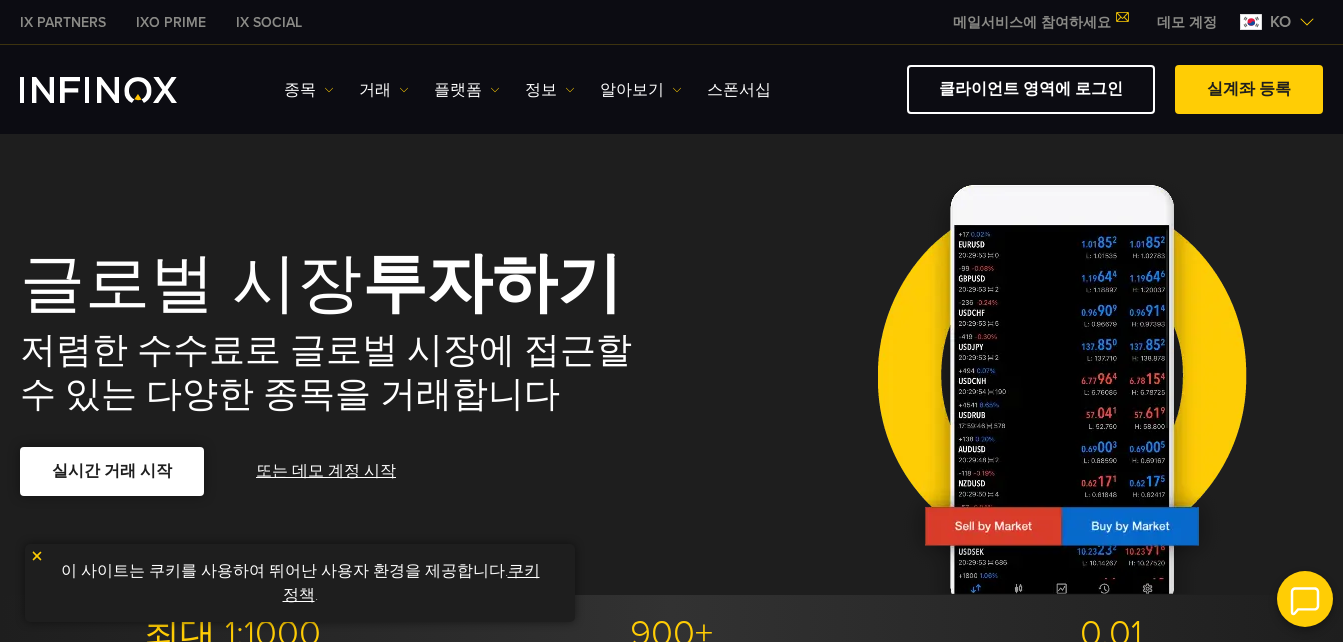 click on "실시간 거래 시작" at bounding box center (112, 471) 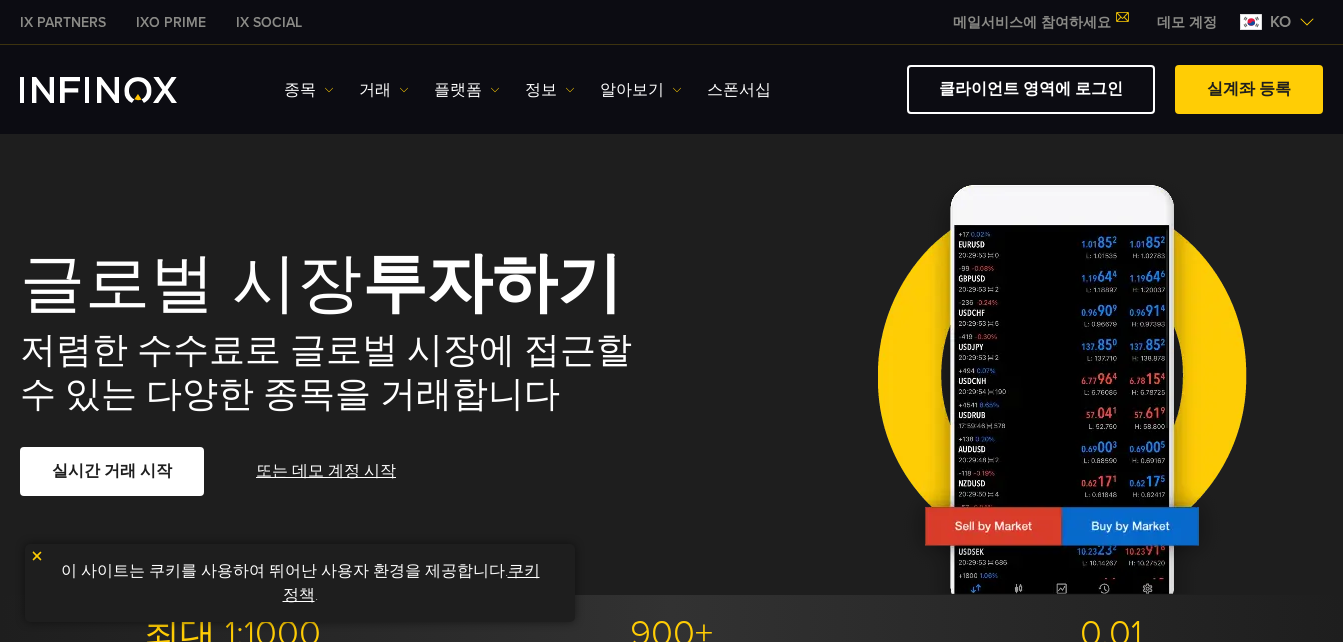 scroll, scrollTop: 0, scrollLeft: 0, axis: both 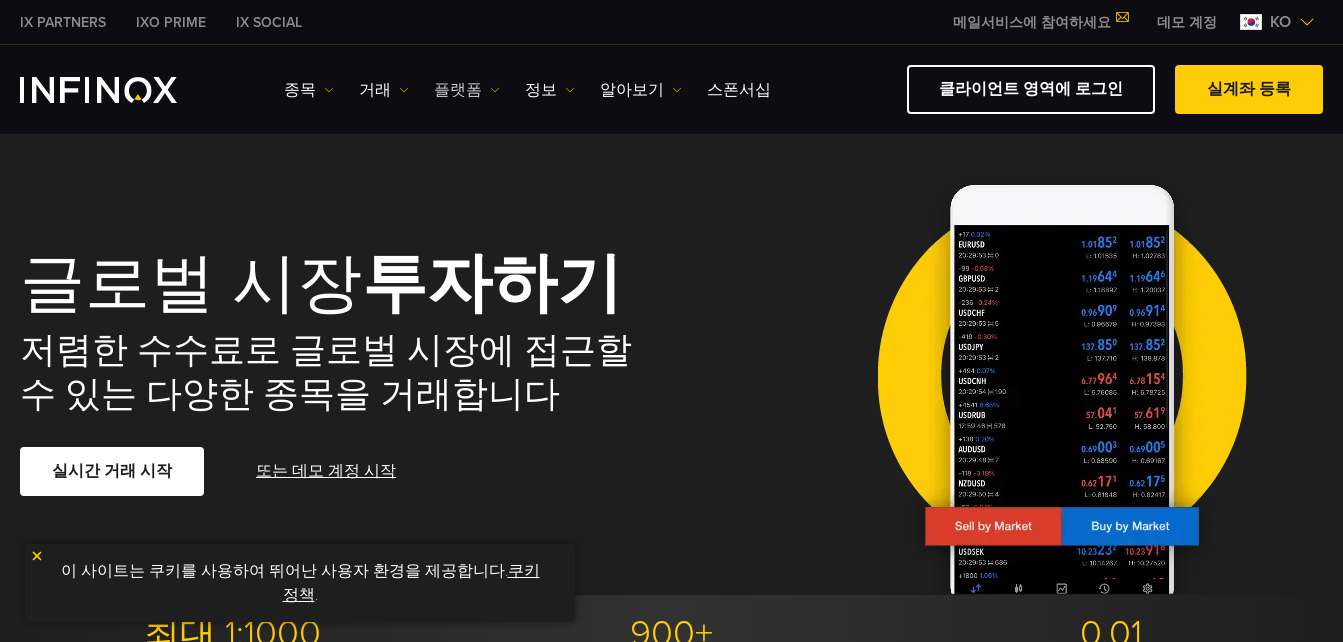 click on "플랫폼" at bounding box center [309, 90] 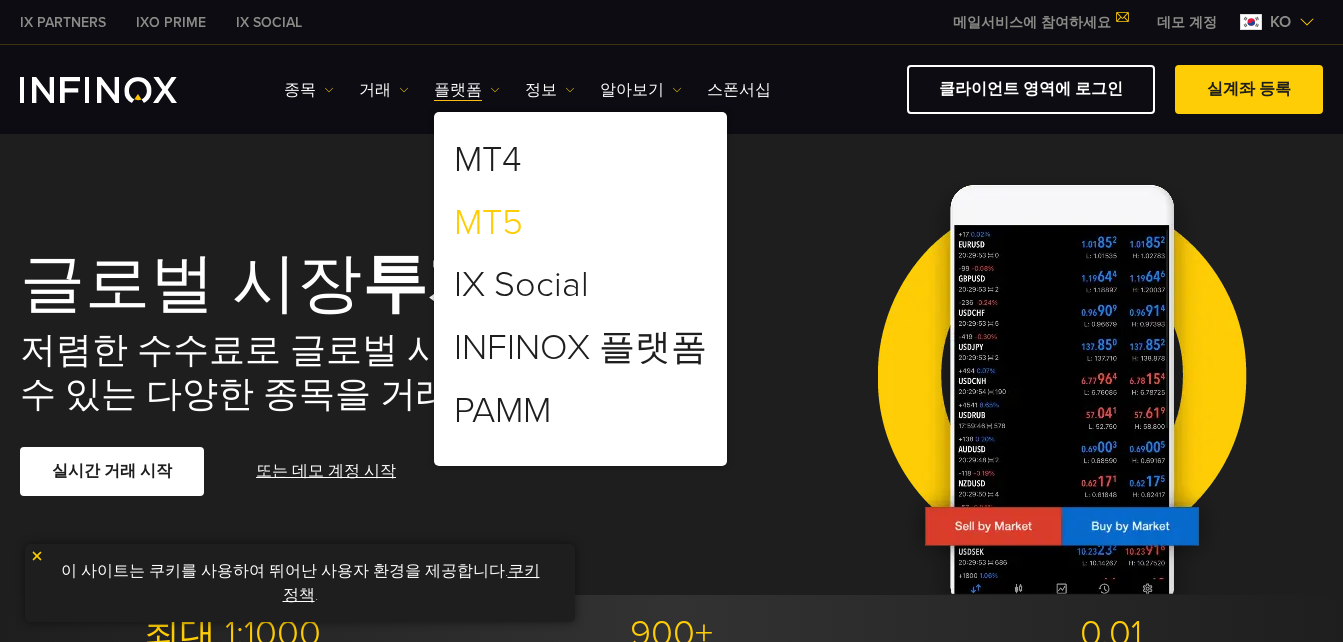 click on "MT5" at bounding box center (488, 223) 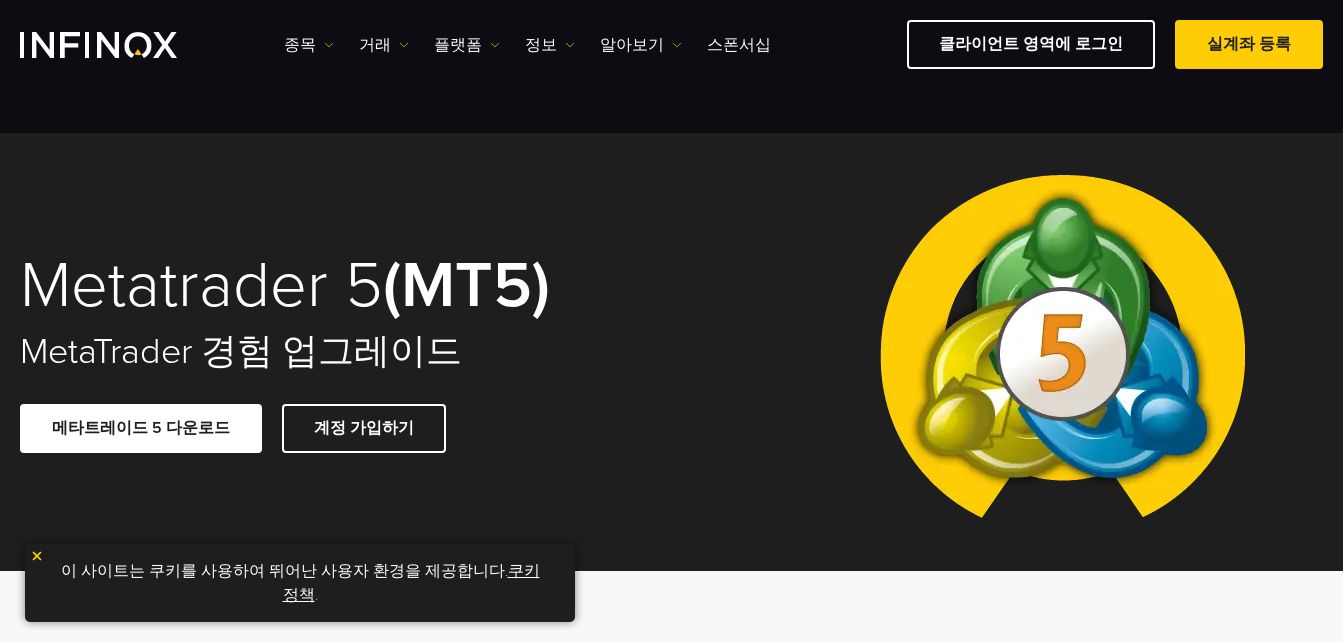 scroll, scrollTop: 300, scrollLeft: 0, axis: vertical 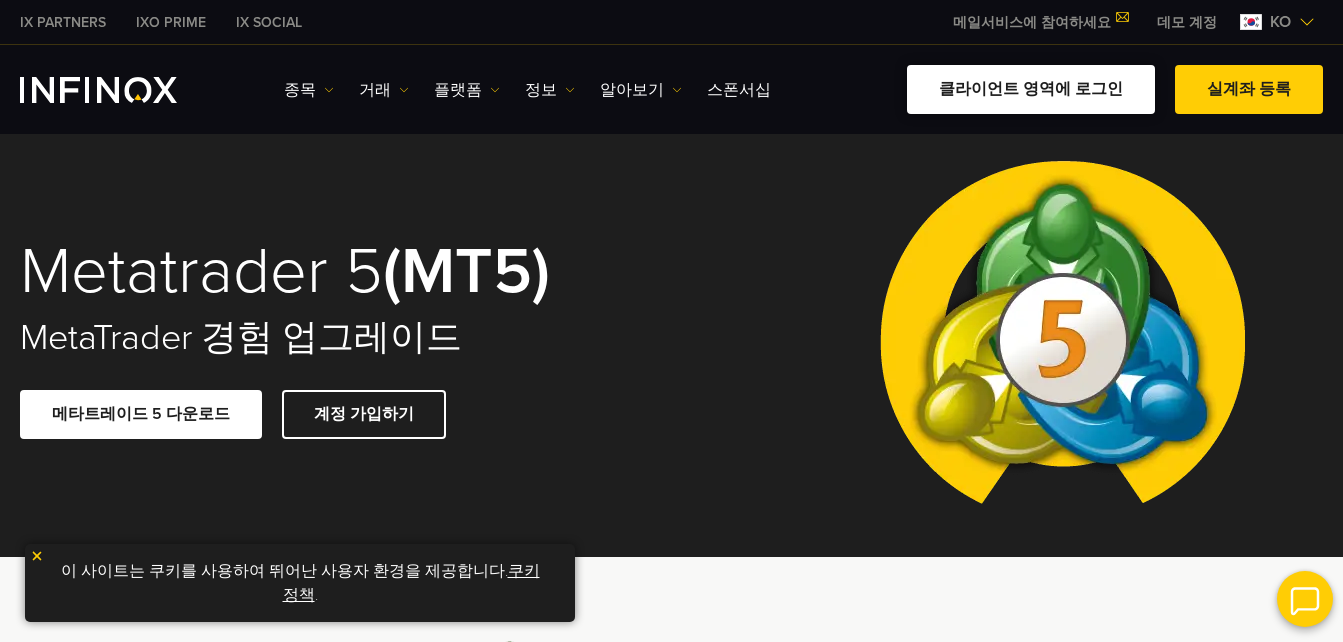click on "클라이언트 영역에 로그인" at bounding box center [1031, 89] 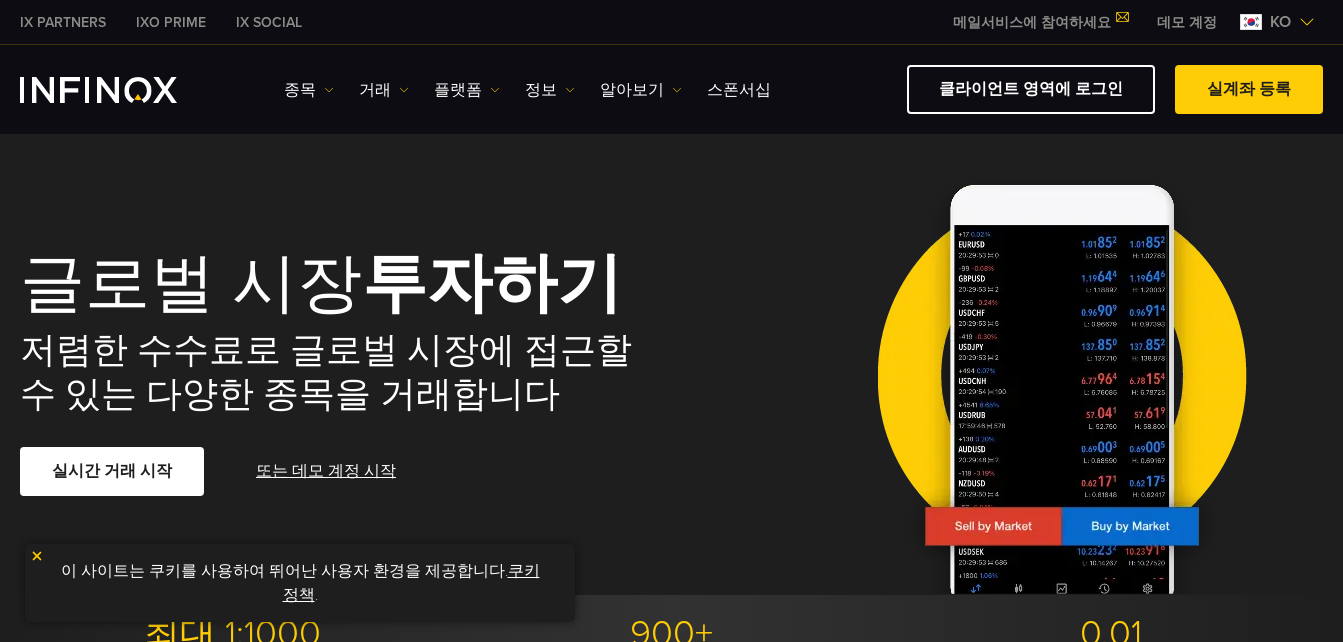 scroll, scrollTop: 0, scrollLeft: 0, axis: both 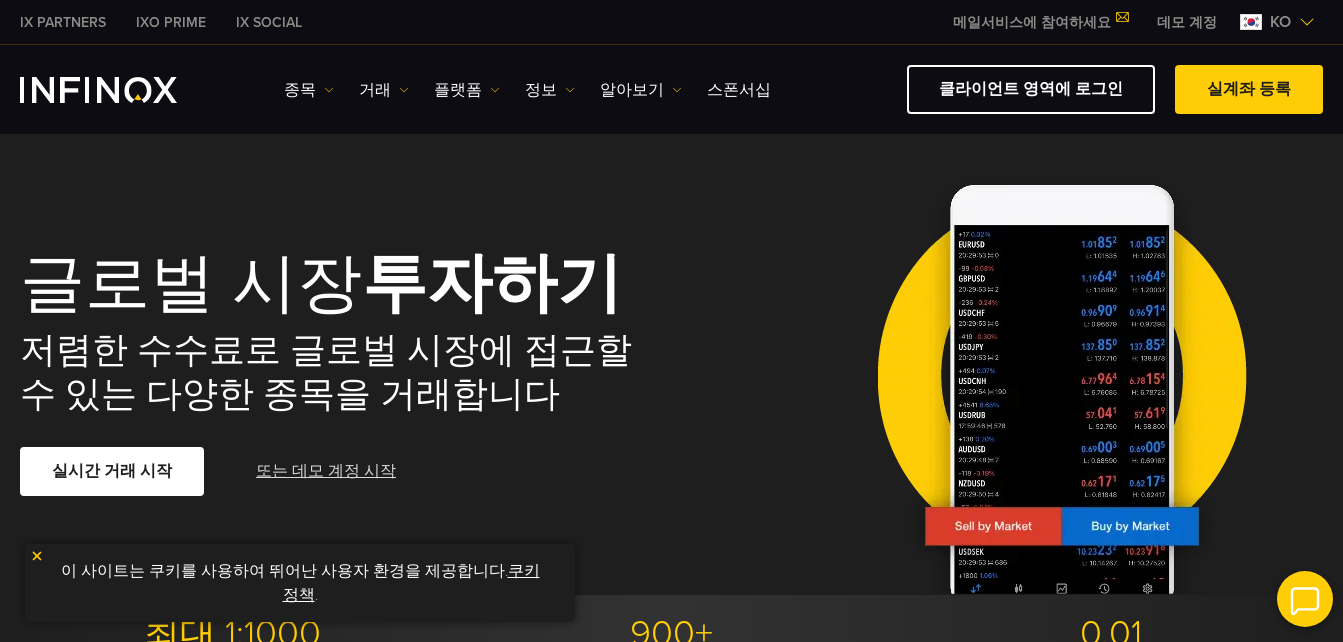 click on "또는 데모 계정 시작" at bounding box center (326, 471) 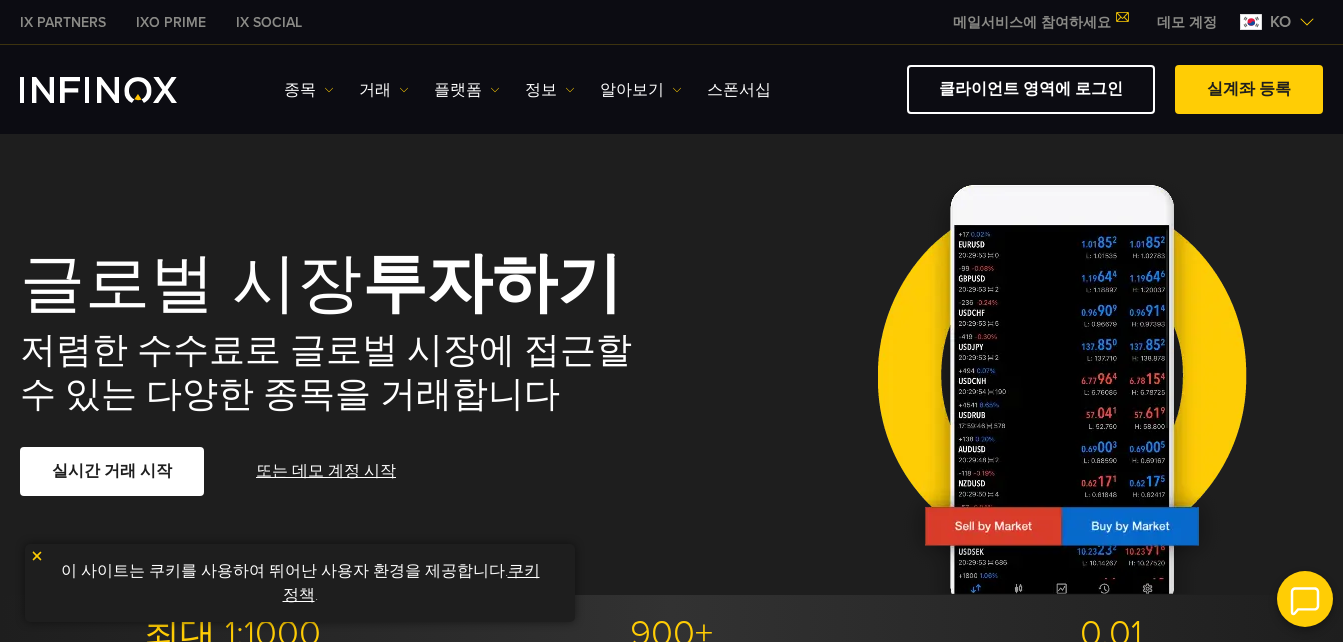 scroll, scrollTop: 0, scrollLeft: 0, axis: both 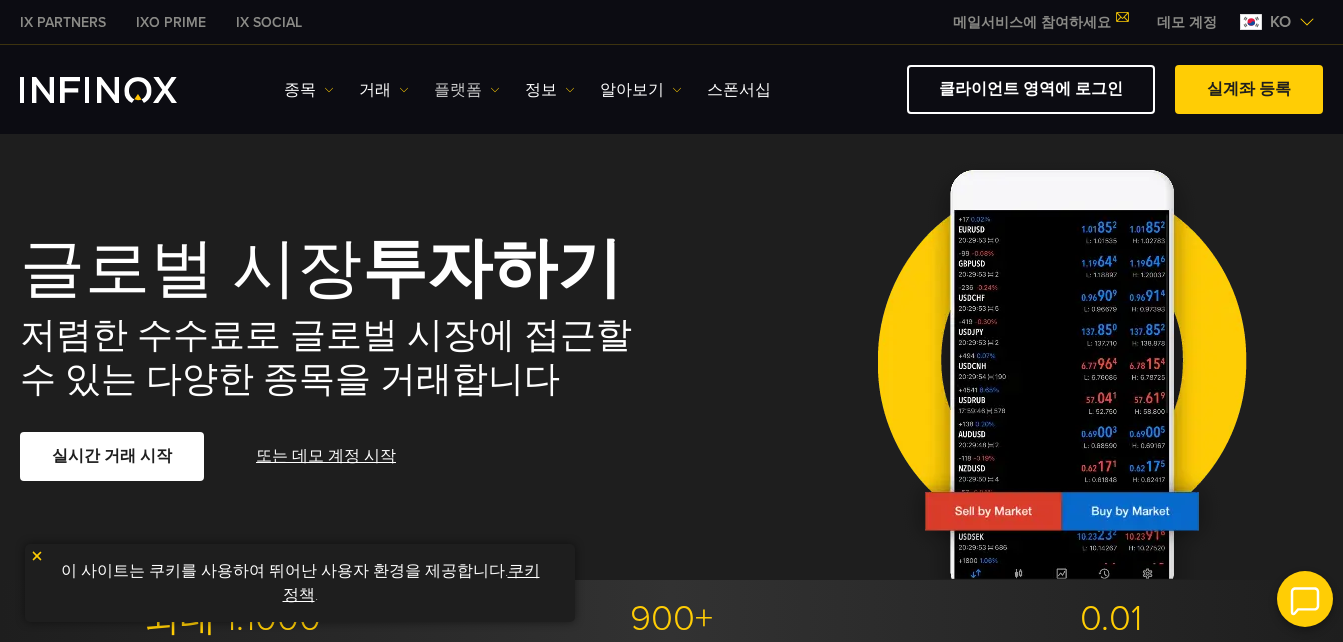 click on "플랫폼" at bounding box center [309, 90] 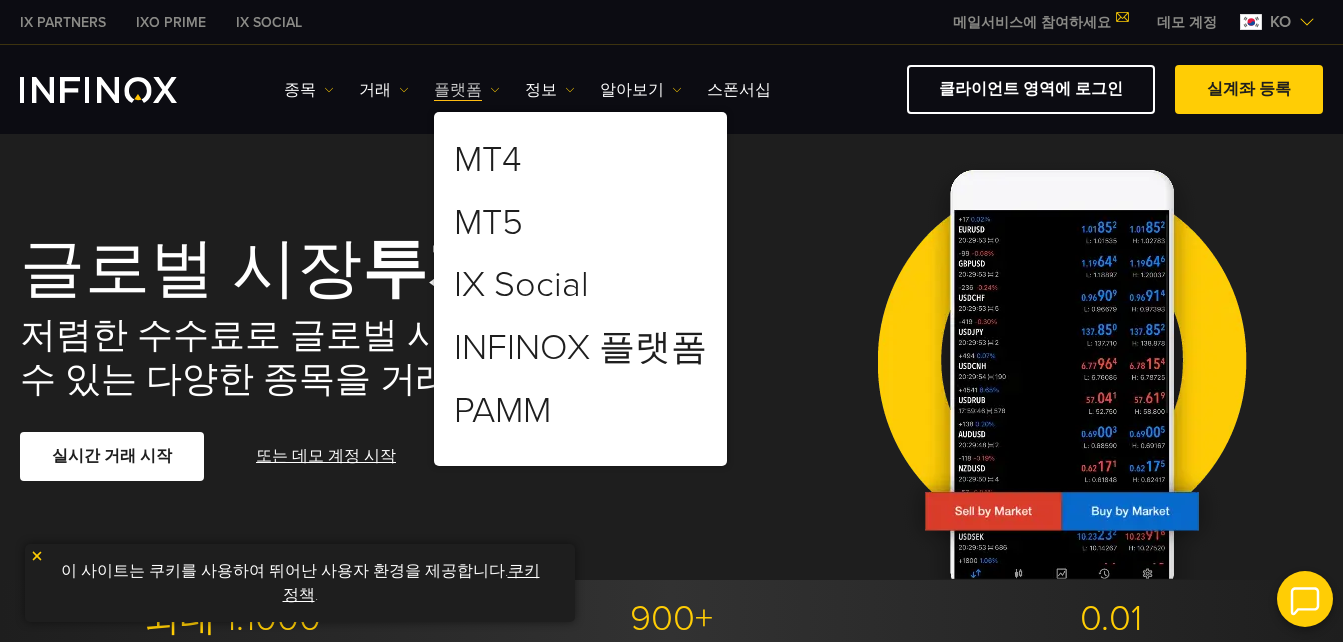 scroll, scrollTop: 0, scrollLeft: 0, axis: both 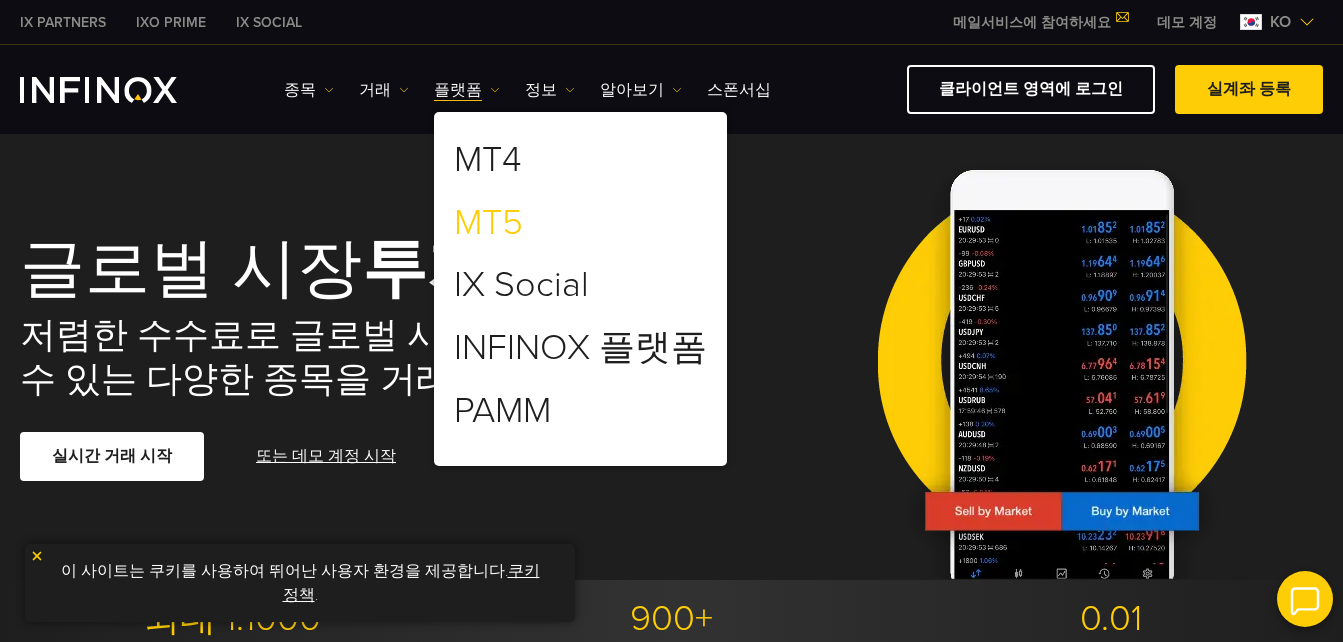 click on "MT5" at bounding box center [488, 223] 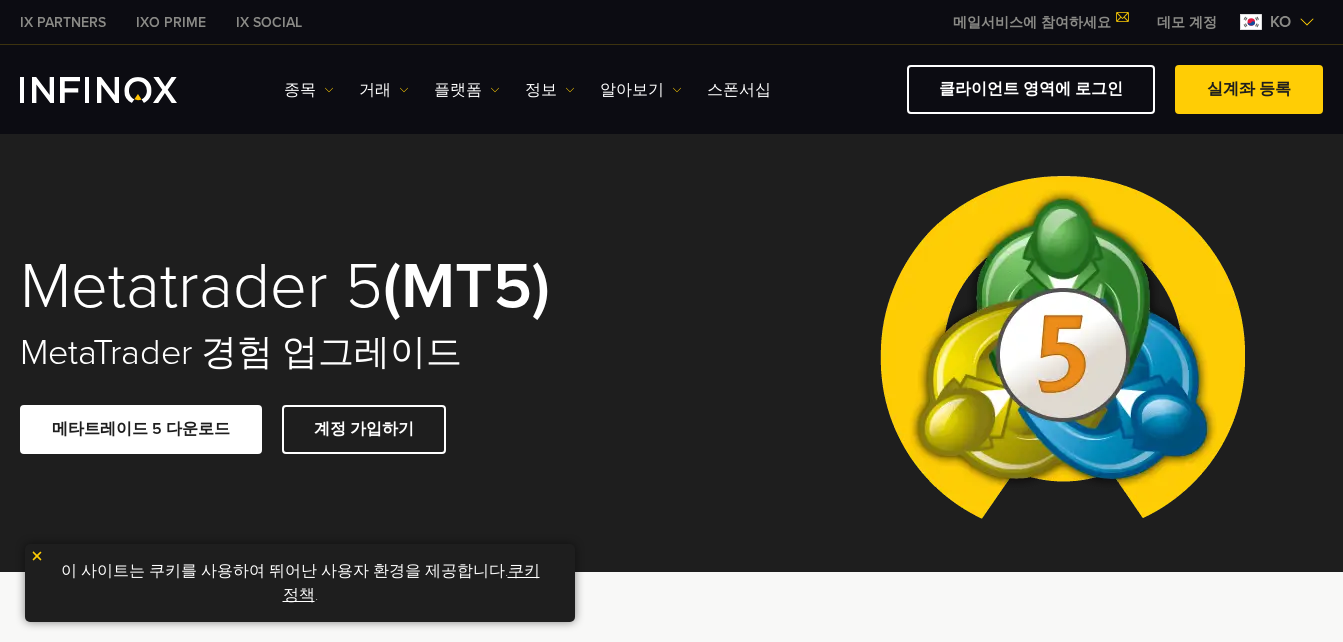 scroll, scrollTop: 0, scrollLeft: 0, axis: both 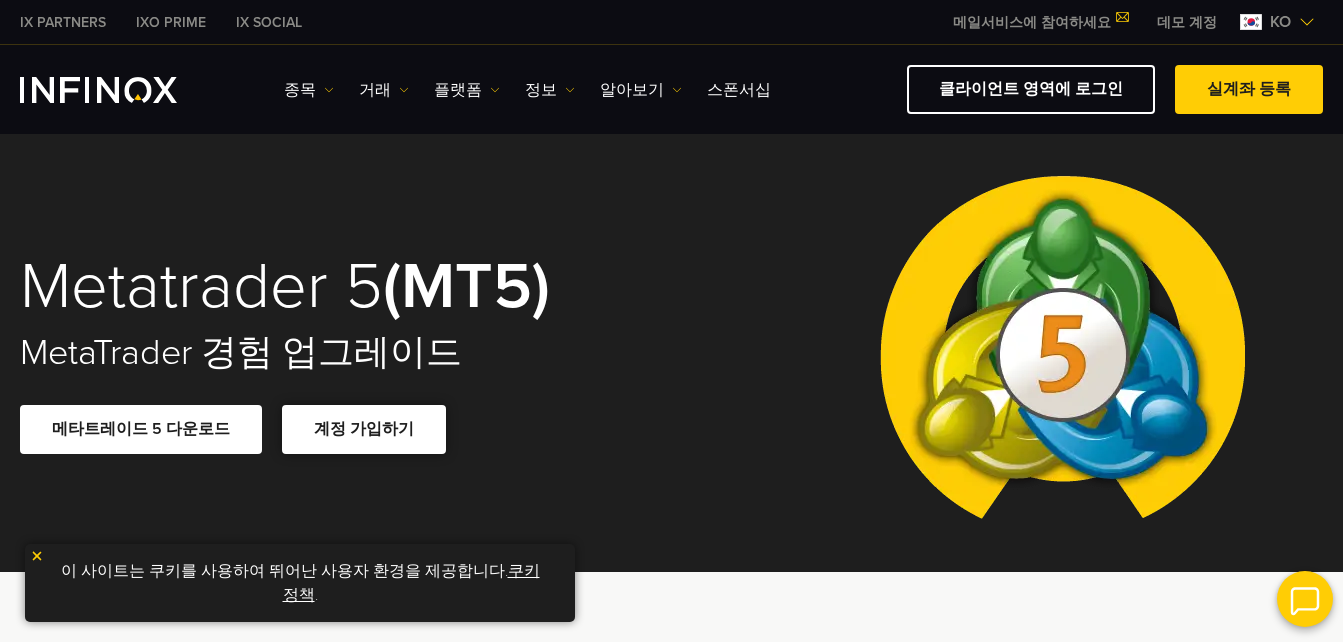 click on "계정 가입하기" at bounding box center (364, 429) 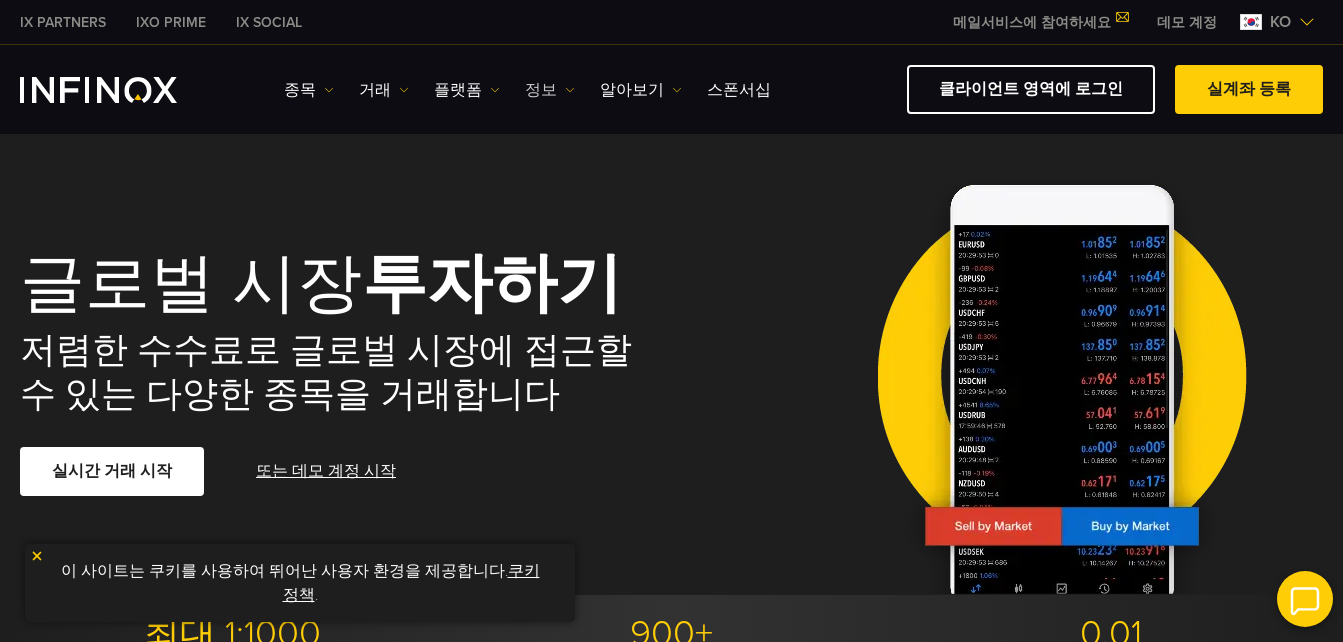 scroll, scrollTop: 0, scrollLeft: 0, axis: both 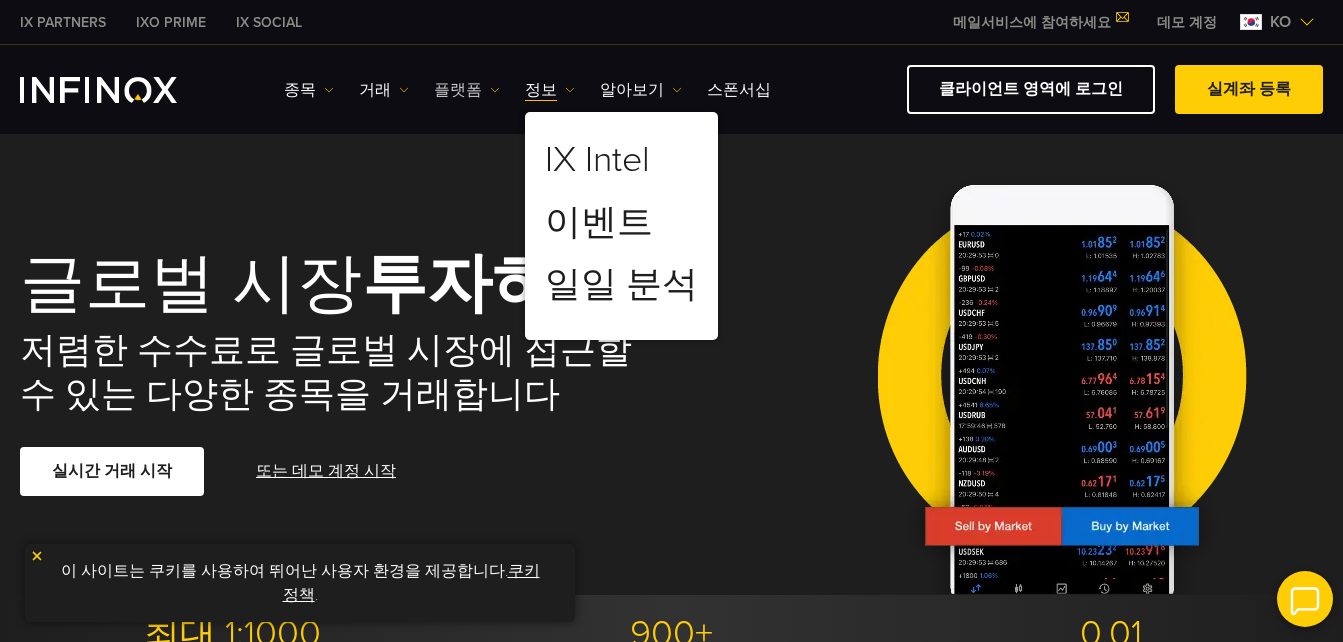 click on "플랫폼" at bounding box center (309, 90) 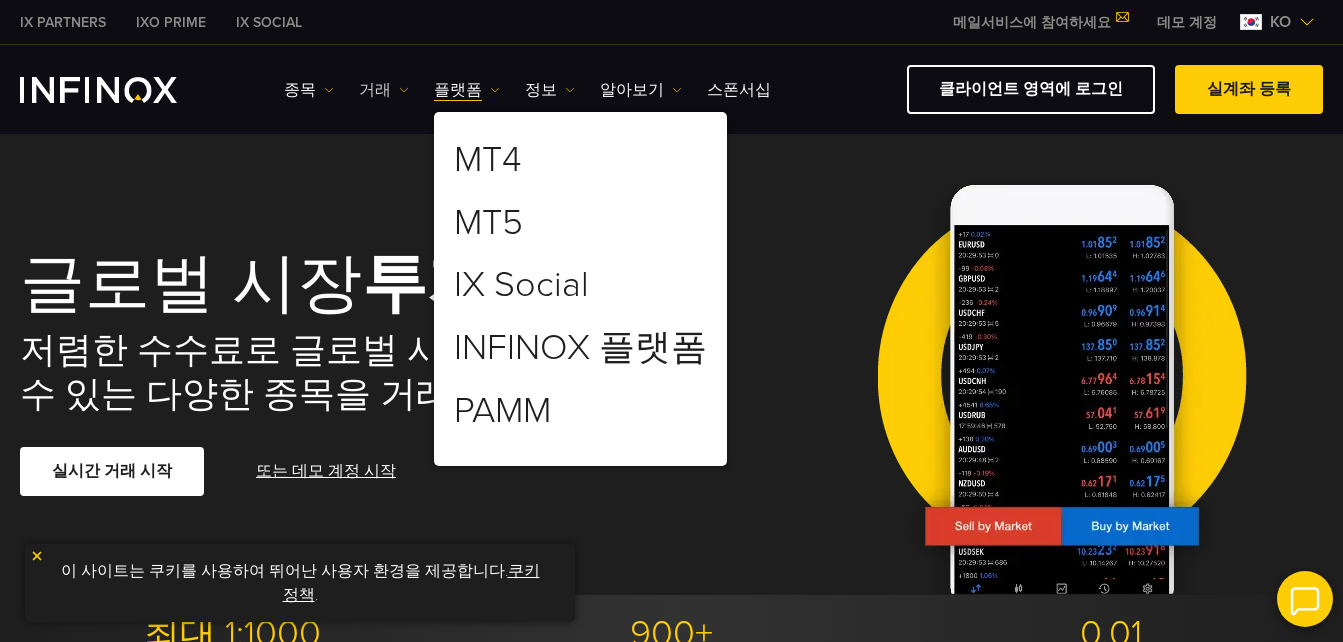 click on "거래" at bounding box center (309, 90) 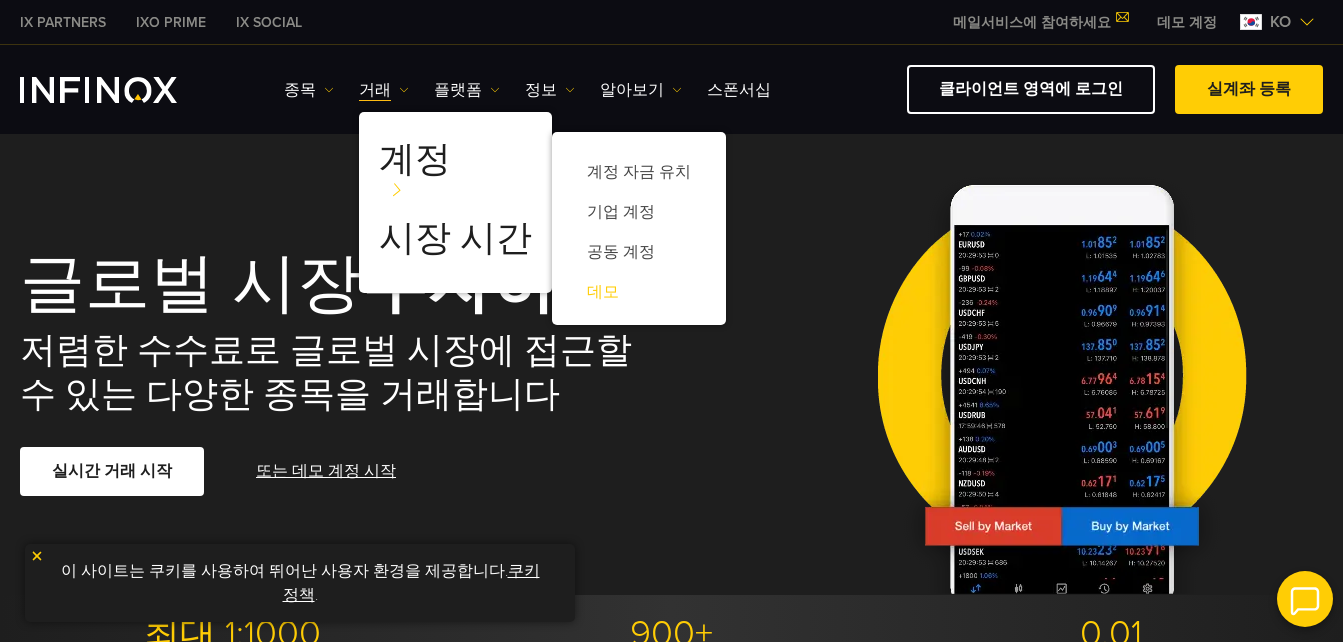 click on "데모" at bounding box center (639, 292) 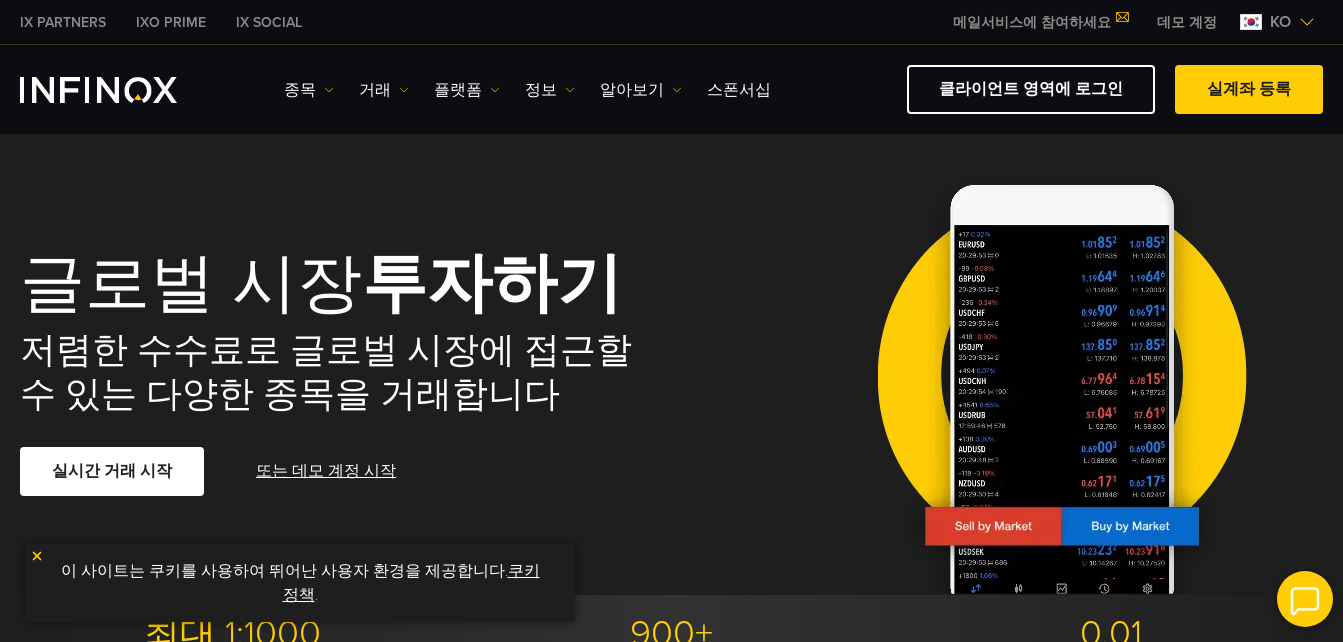 scroll, scrollTop: 0, scrollLeft: 0, axis: both 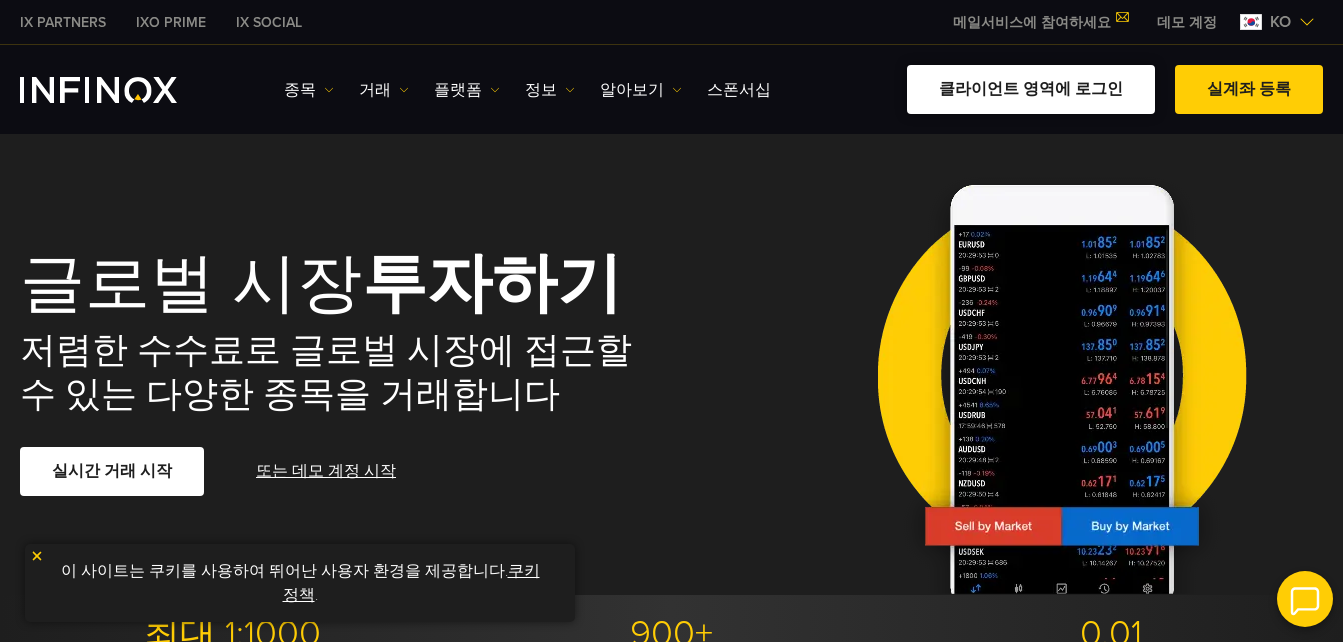 click on "클라이언트 영역에 로그인" at bounding box center [1031, 89] 